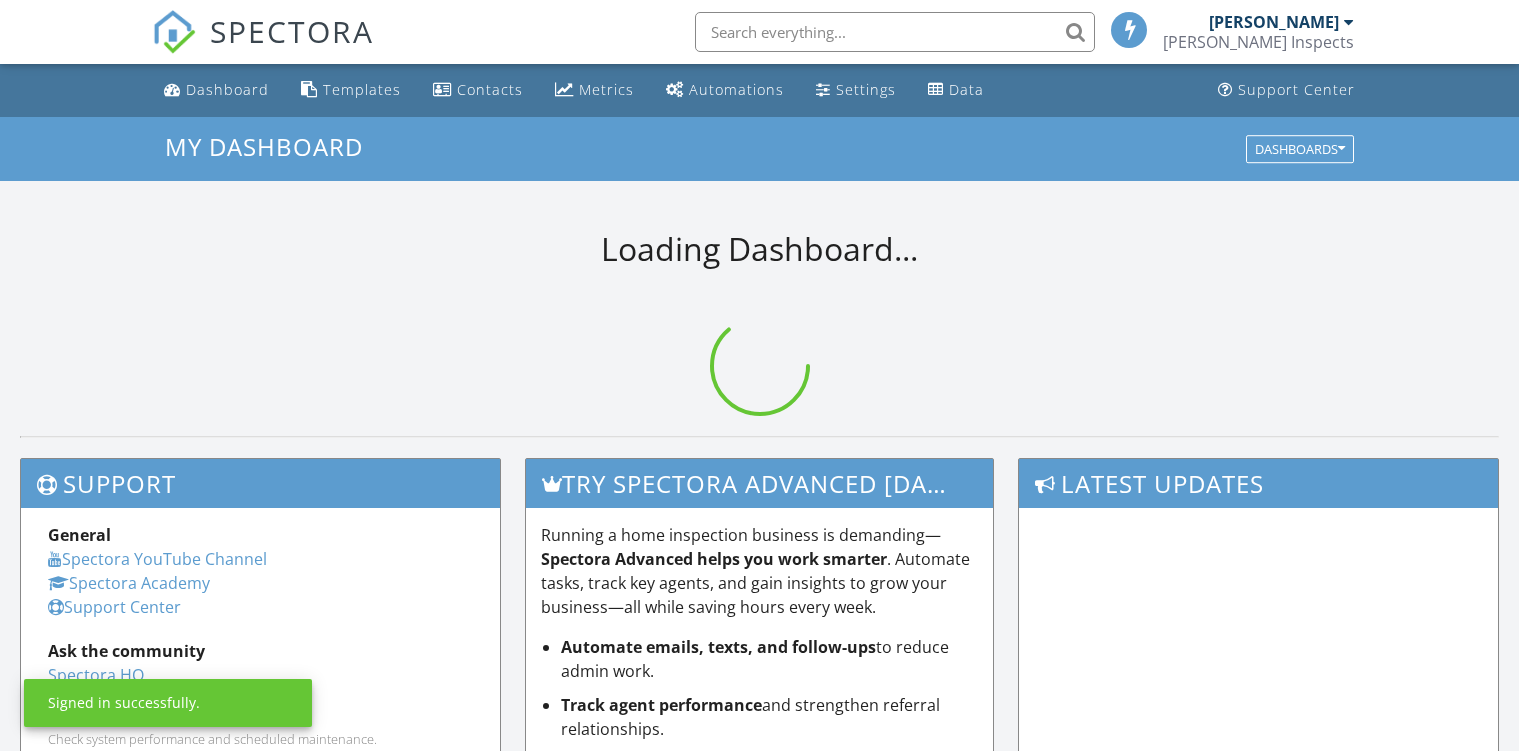 scroll, scrollTop: 0, scrollLeft: 0, axis: both 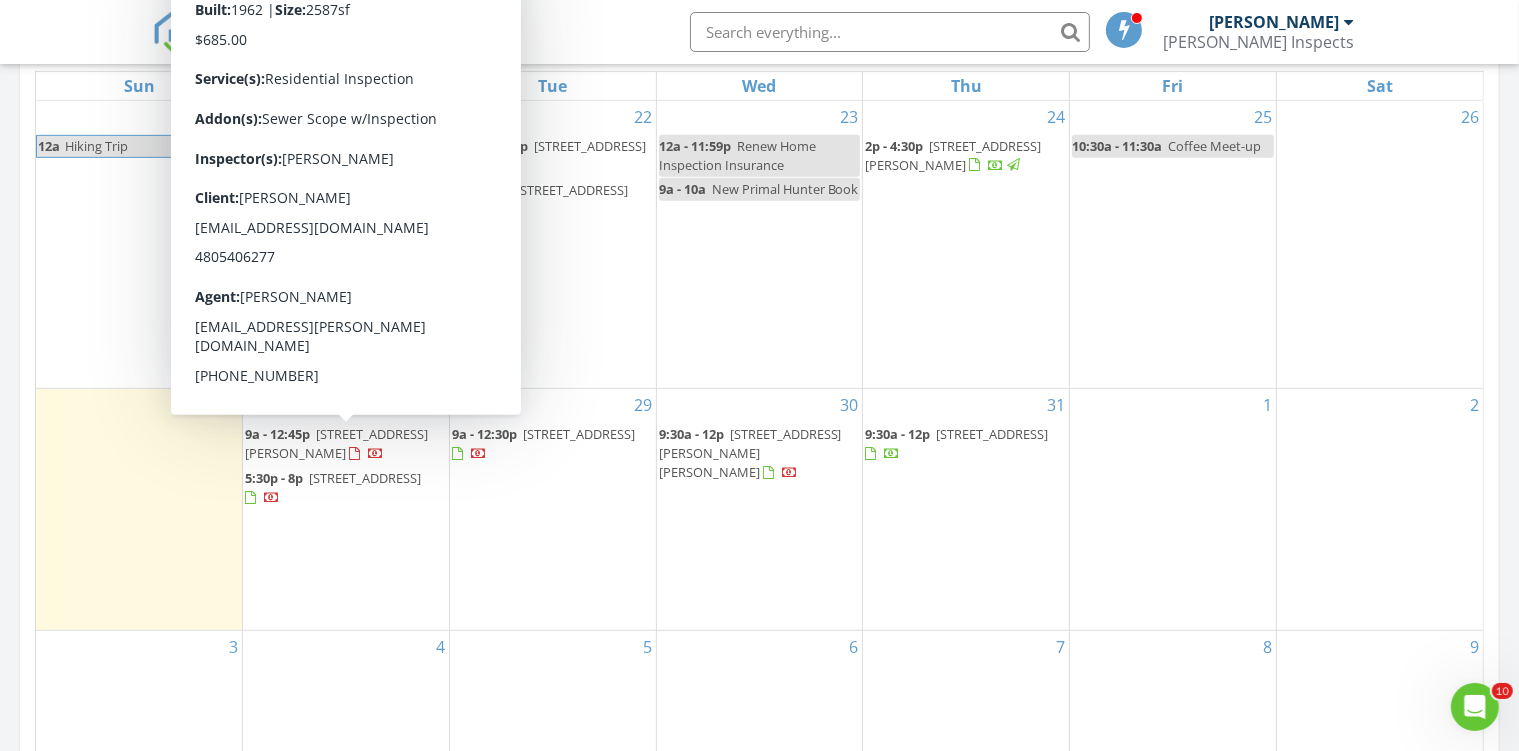 click on "8402 Kalb Rd, Richmond 23229" at bounding box center [336, 443] 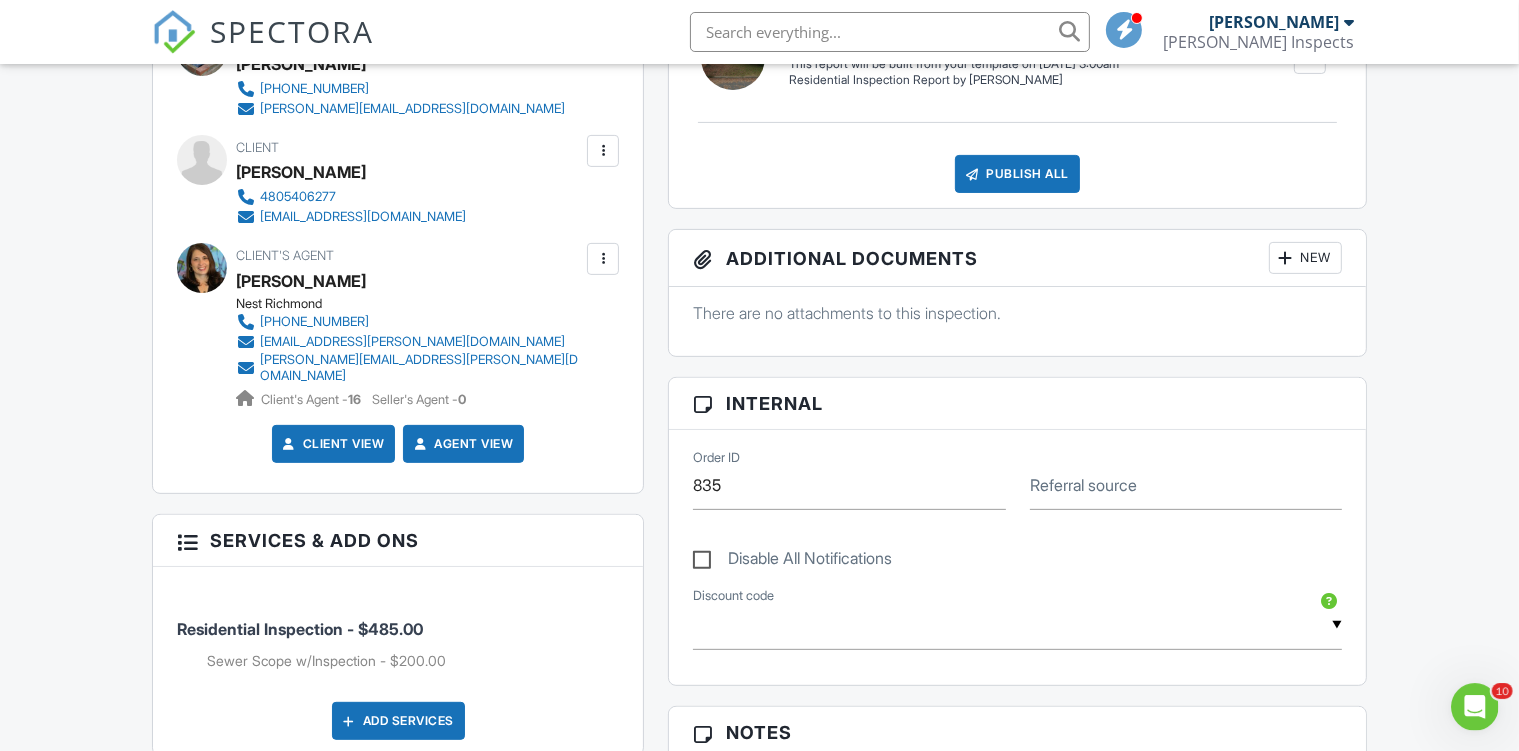 scroll, scrollTop: 0, scrollLeft: 0, axis: both 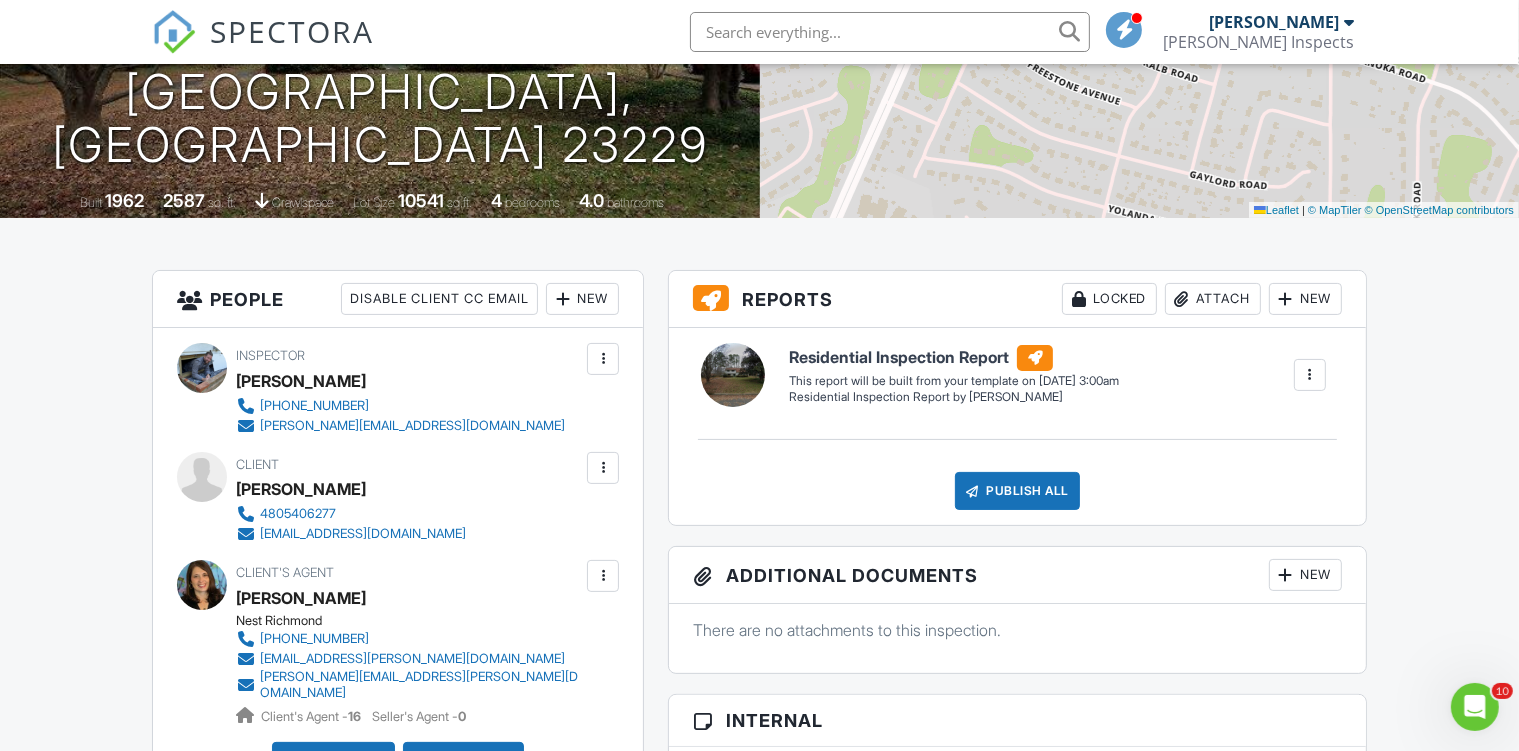 click on "SPECTORA" at bounding box center (292, 31) 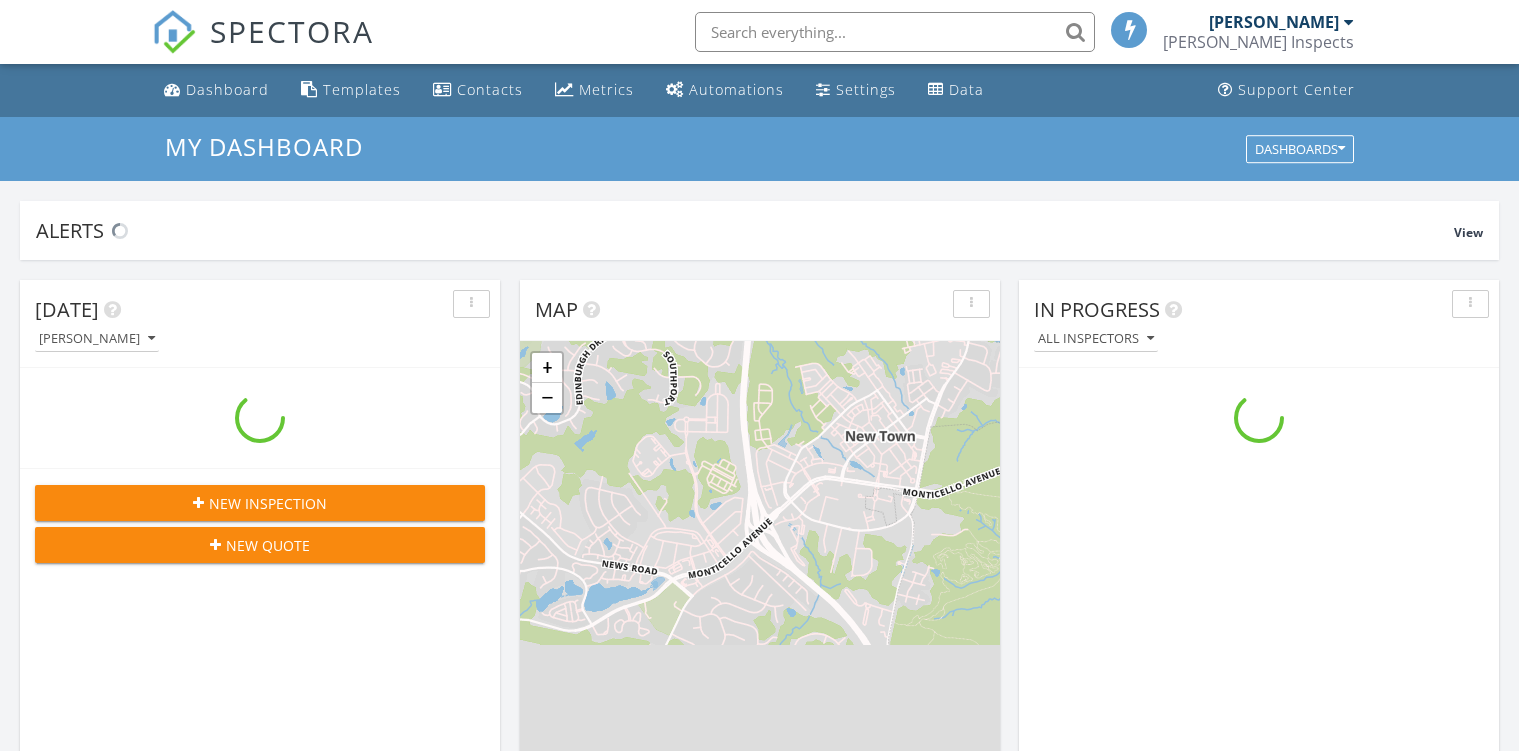 scroll, scrollTop: 0, scrollLeft: 0, axis: both 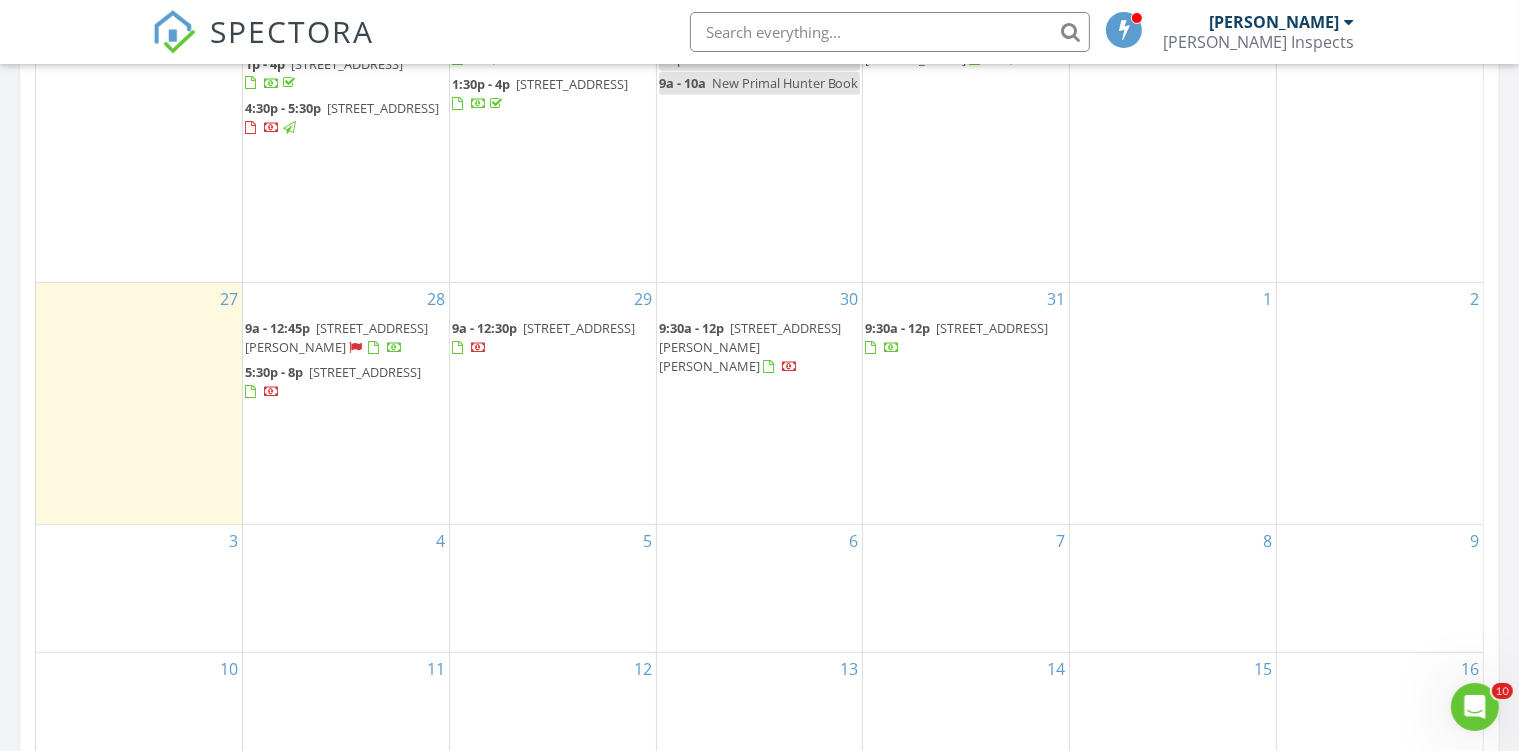click on "8402 Kalb Rd, Richmond 23229" at bounding box center [336, 337] 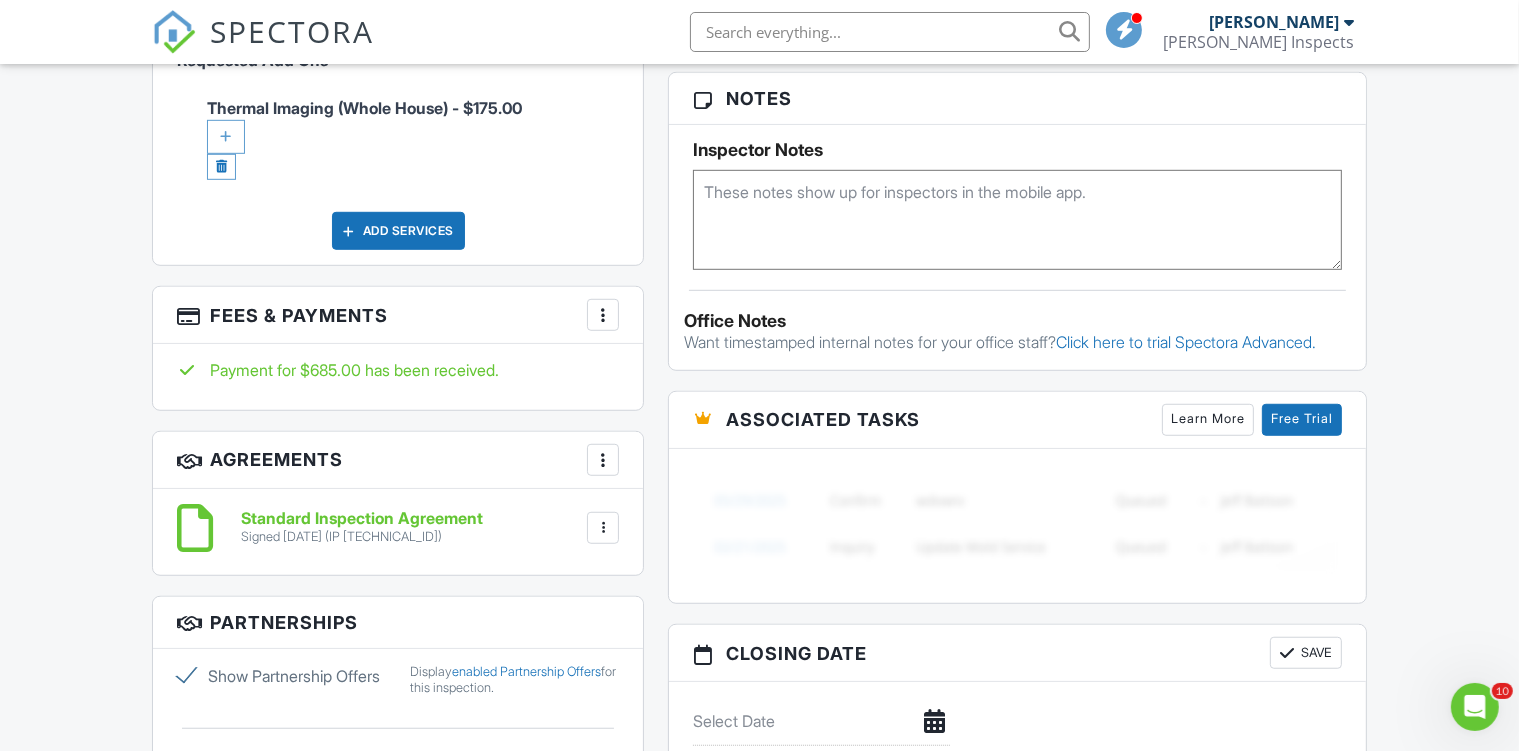 scroll, scrollTop: 739, scrollLeft: 0, axis: vertical 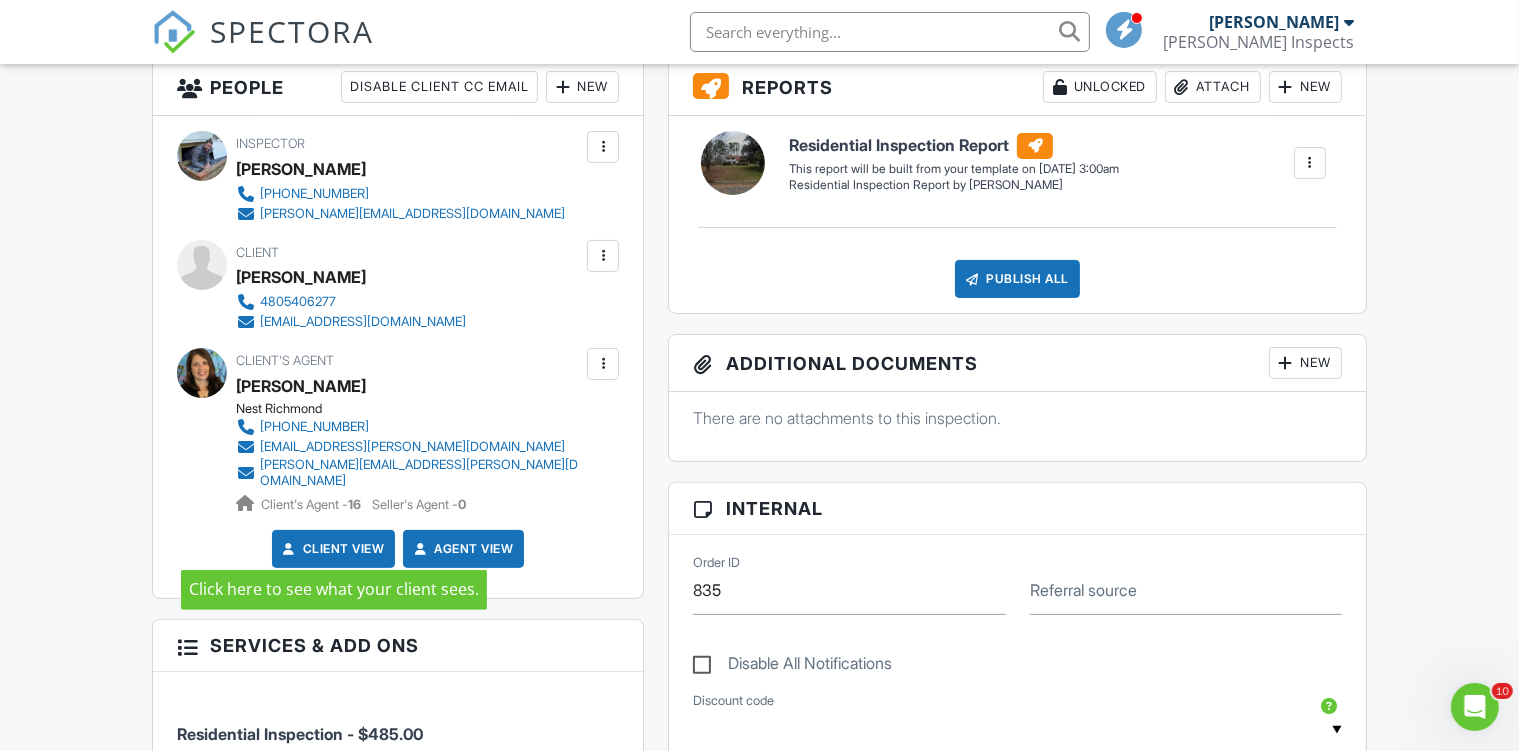 click on "Client View" at bounding box center (332, 549) 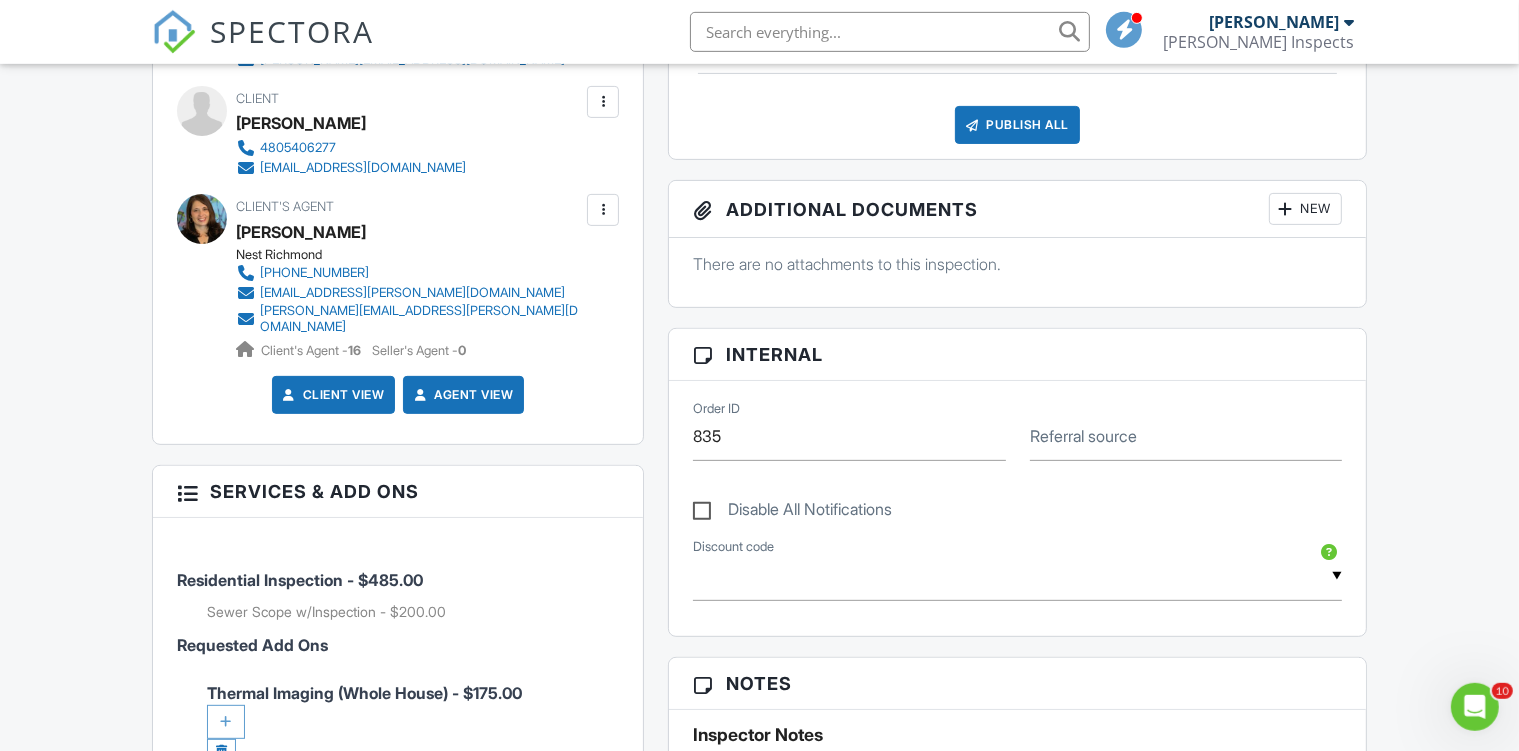 scroll, scrollTop: 739, scrollLeft: 0, axis: vertical 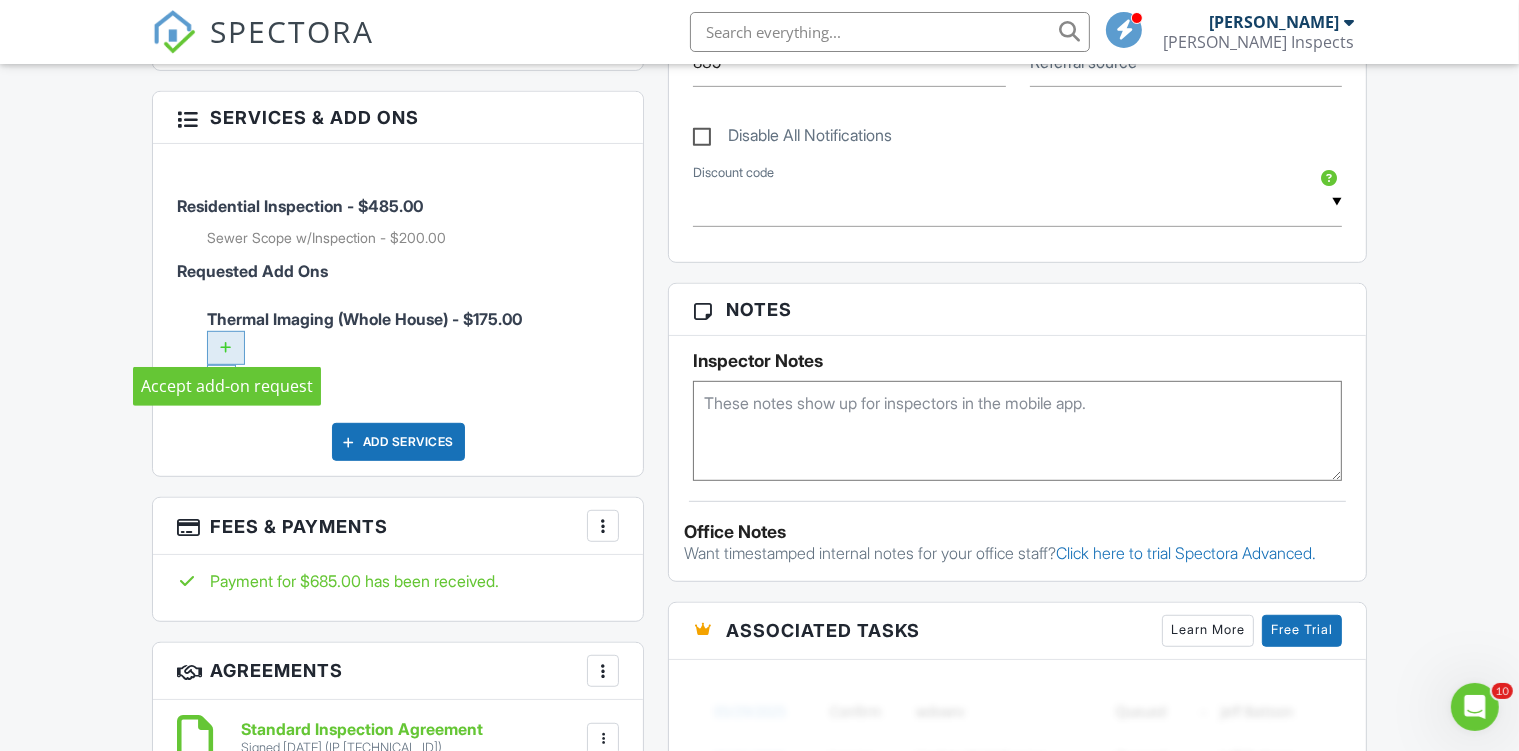 click at bounding box center (226, 348) 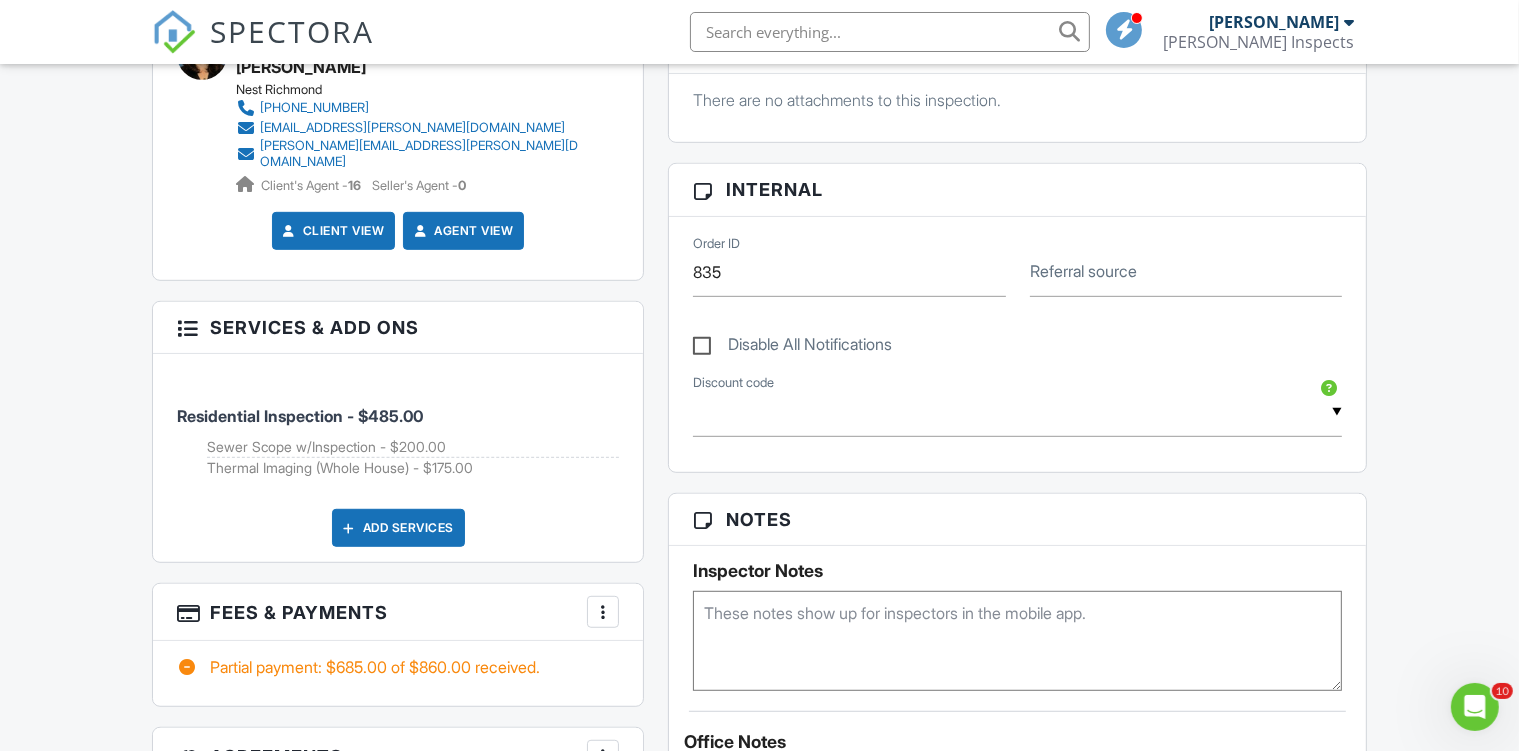 scroll, scrollTop: 0, scrollLeft: 0, axis: both 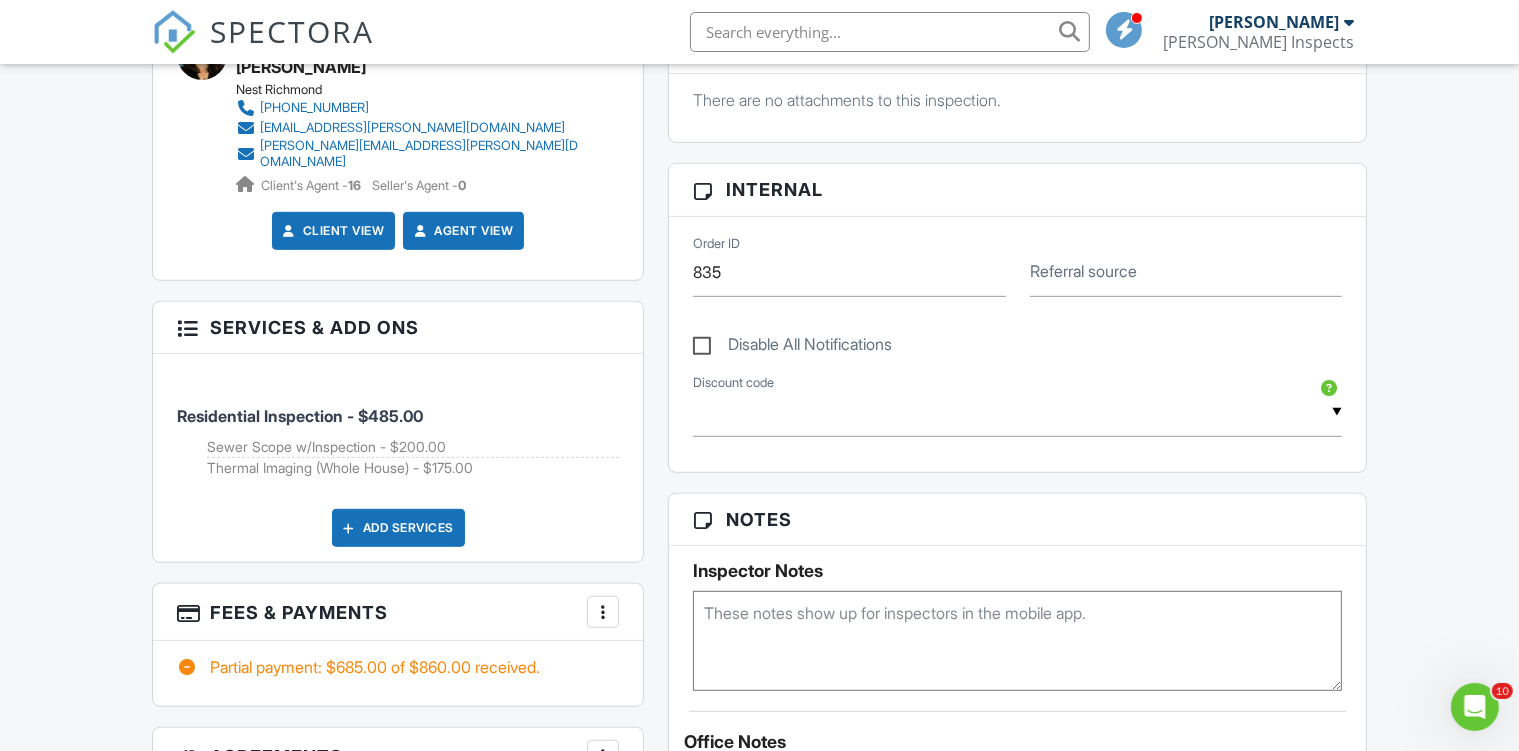 click on "SPECTORA" at bounding box center (292, 31) 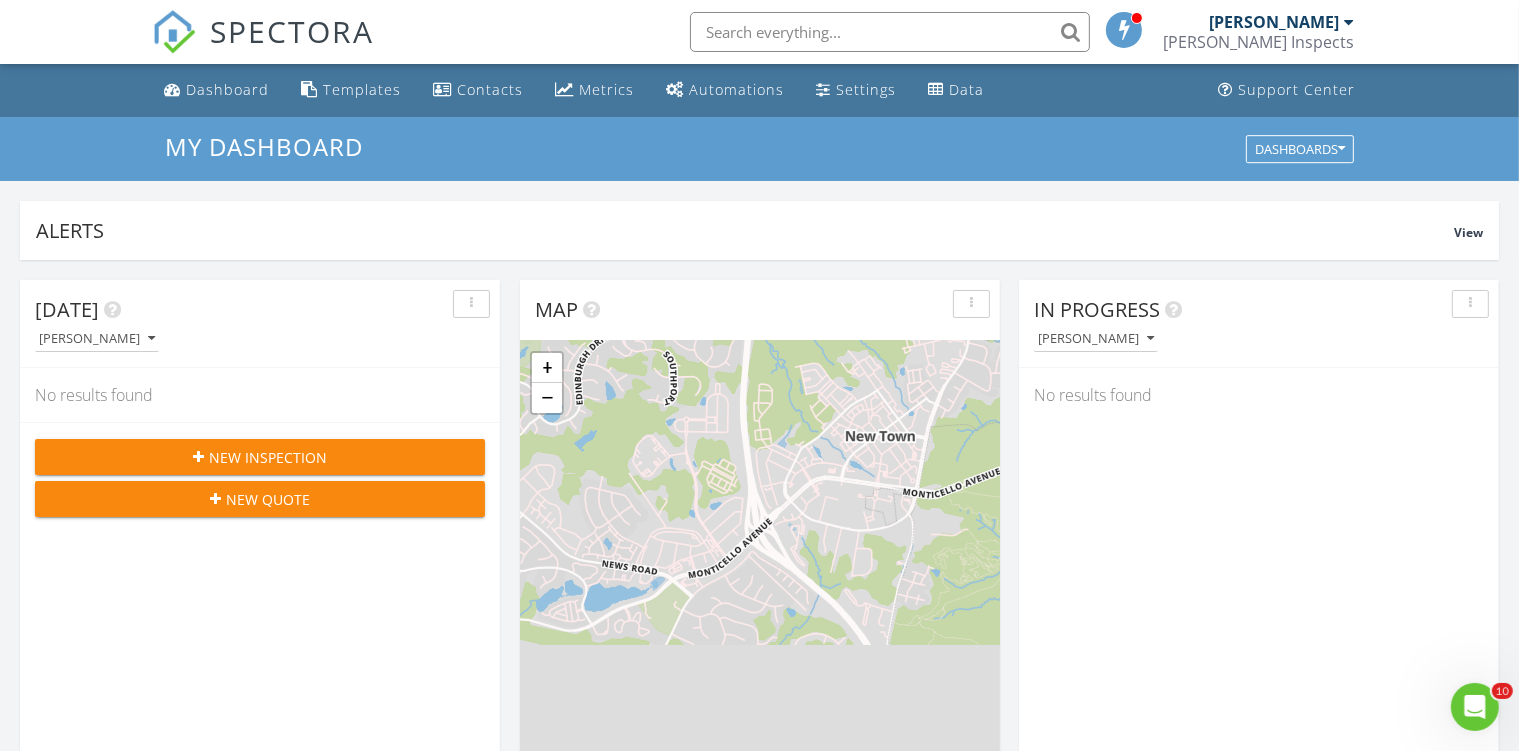 scroll, scrollTop: 0, scrollLeft: 0, axis: both 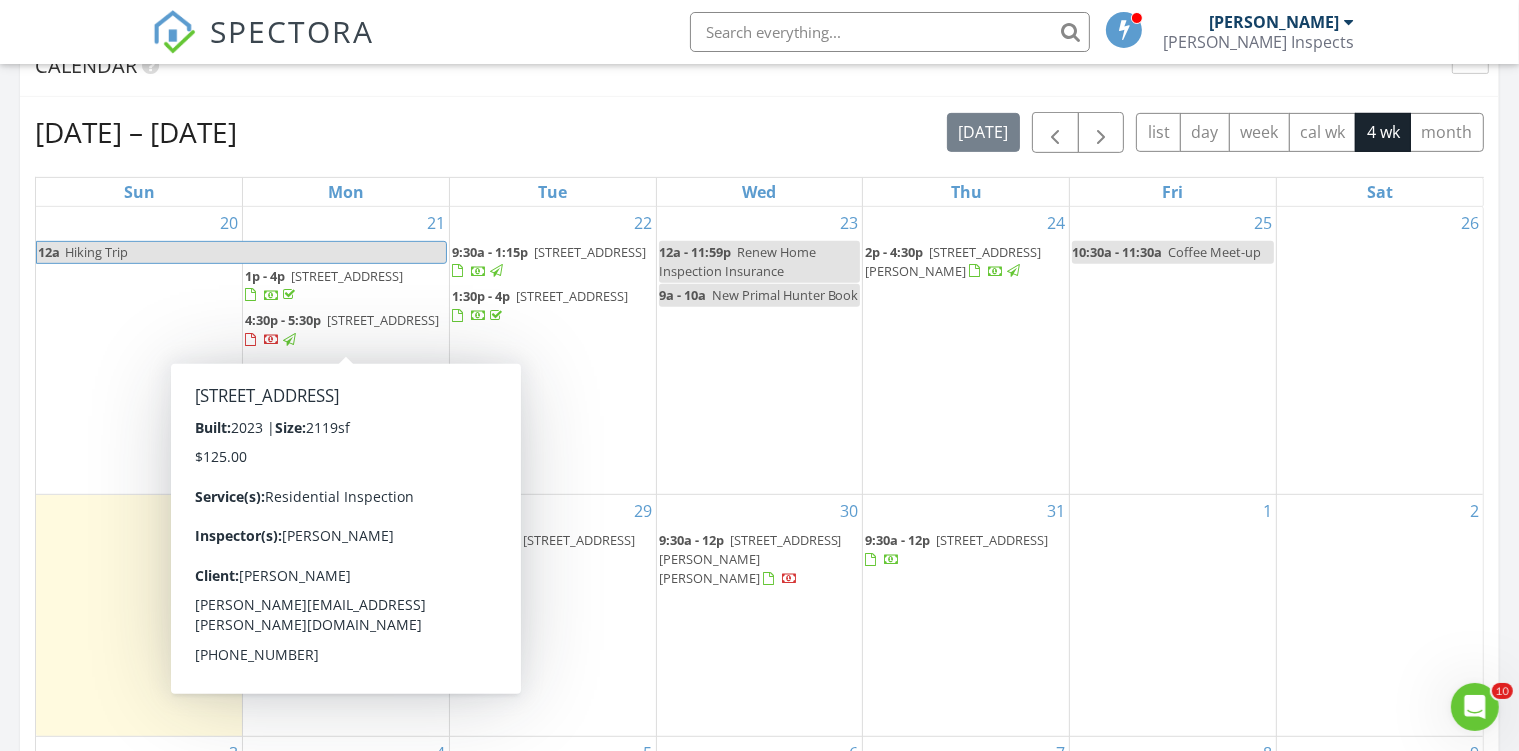 click on "2522 Q St, Richmond 23223" at bounding box center [383, 320] 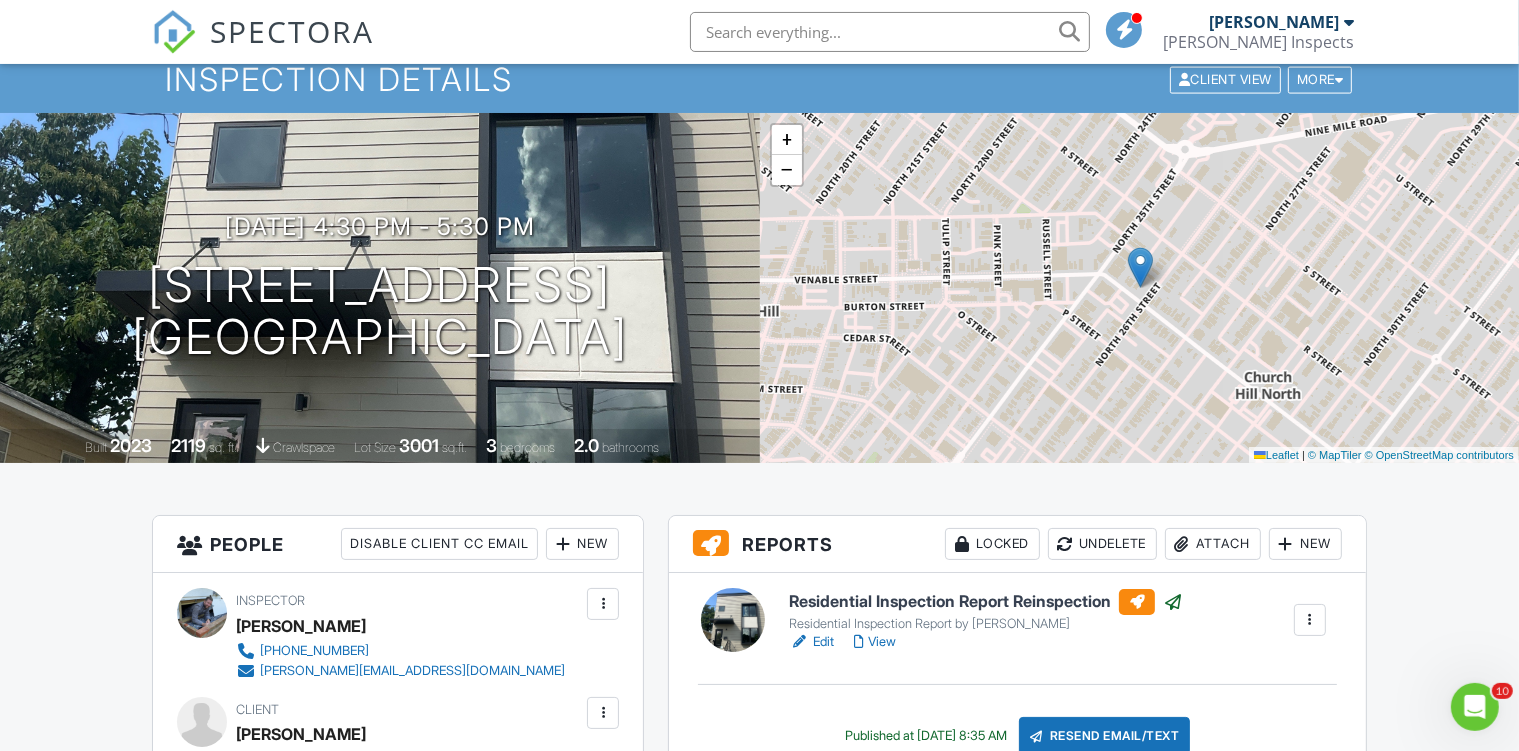 scroll, scrollTop: 0, scrollLeft: 0, axis: both 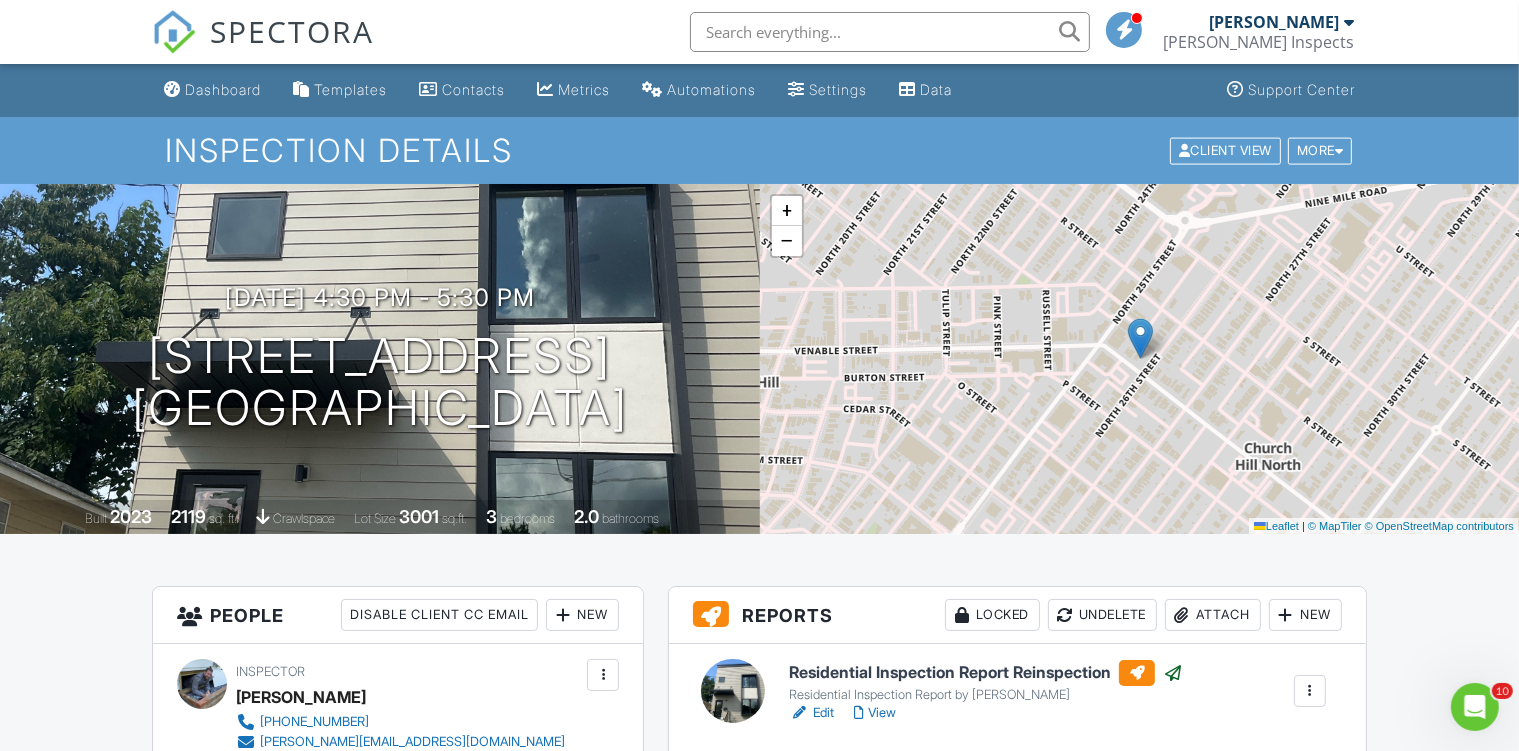 click on "SPECTORA" at bounding box center (292, 31) 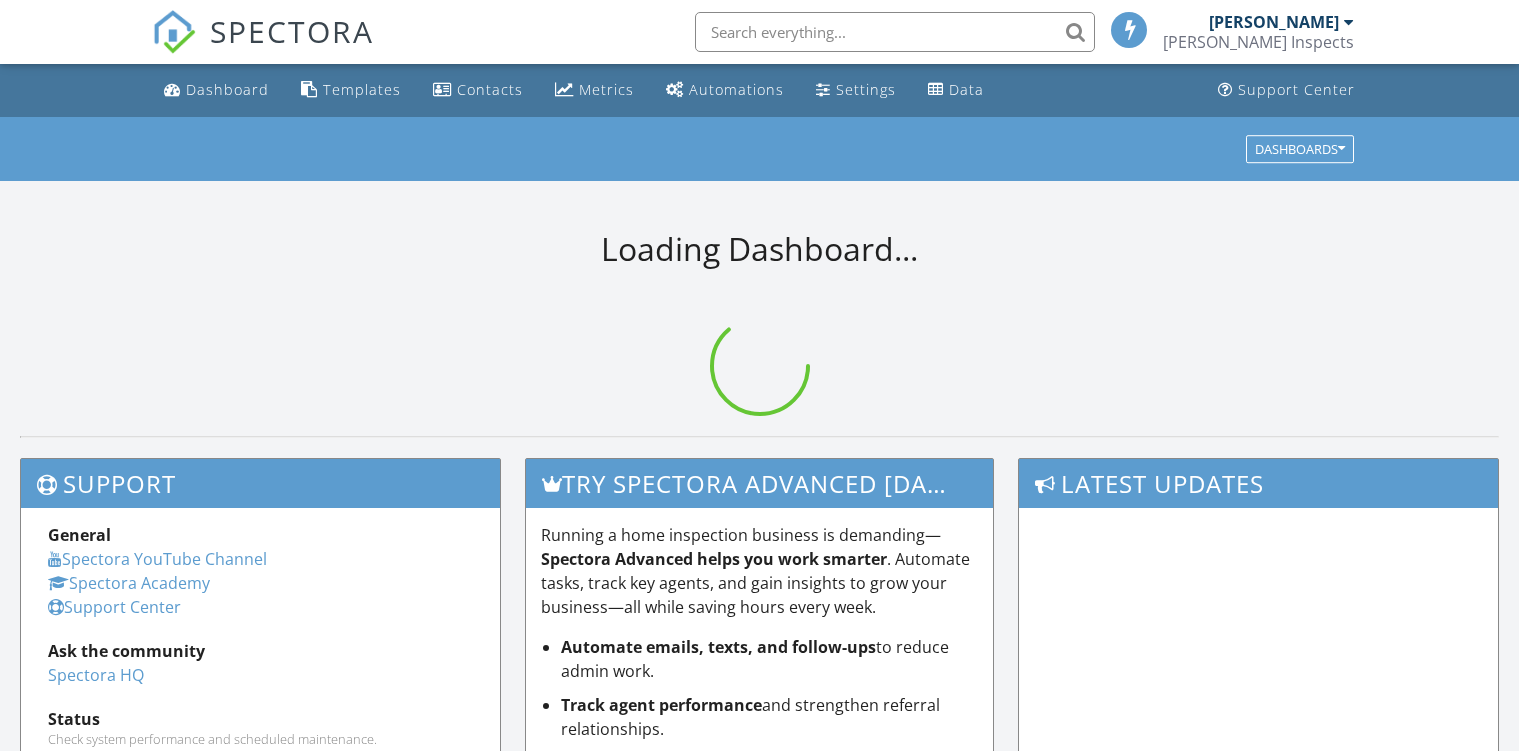 scroll, scrollTop: 0, scrollLeft: 0, axis: both 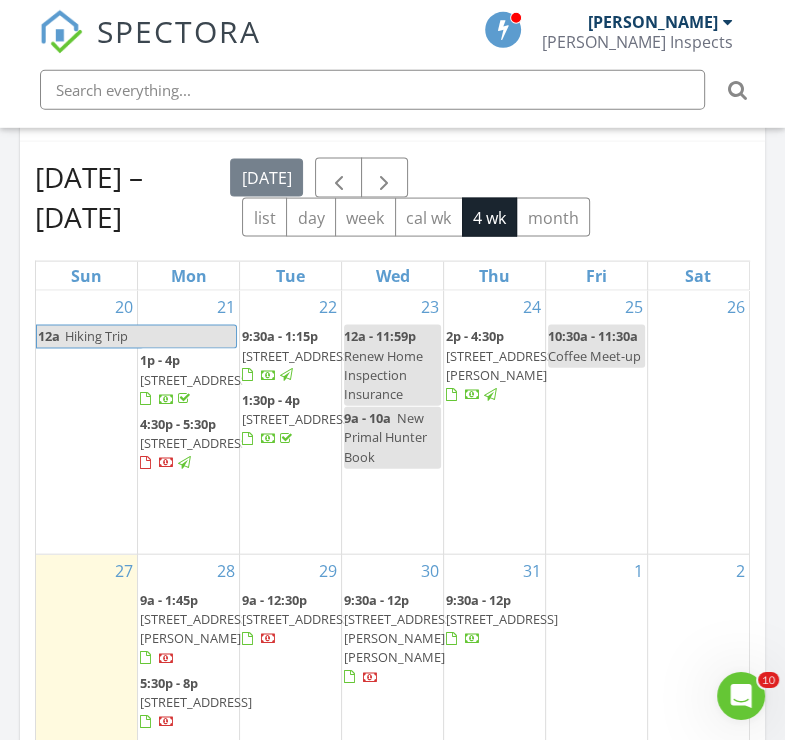 click on "20
12a
Hiking Trip" at bounding box center [87, 422] 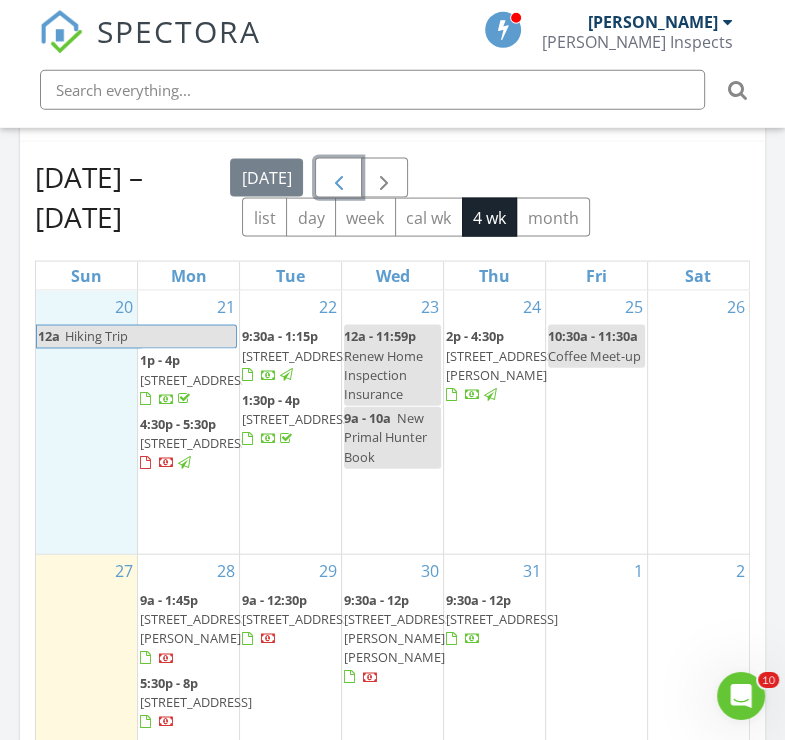 click at bounding box center [339, 179] 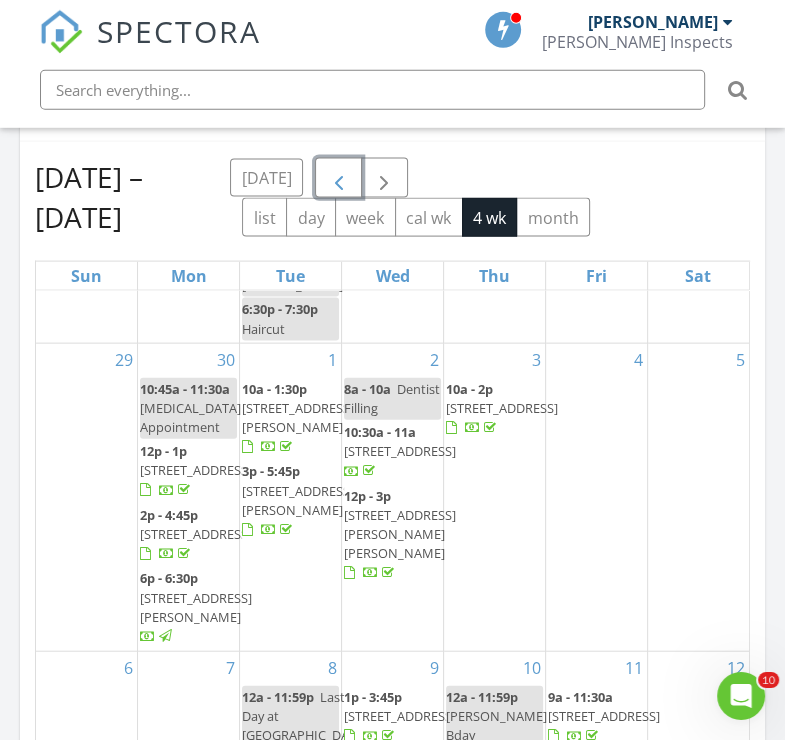 scroll, scrollTop: 436, scrollLeft: 0, axis: vertical 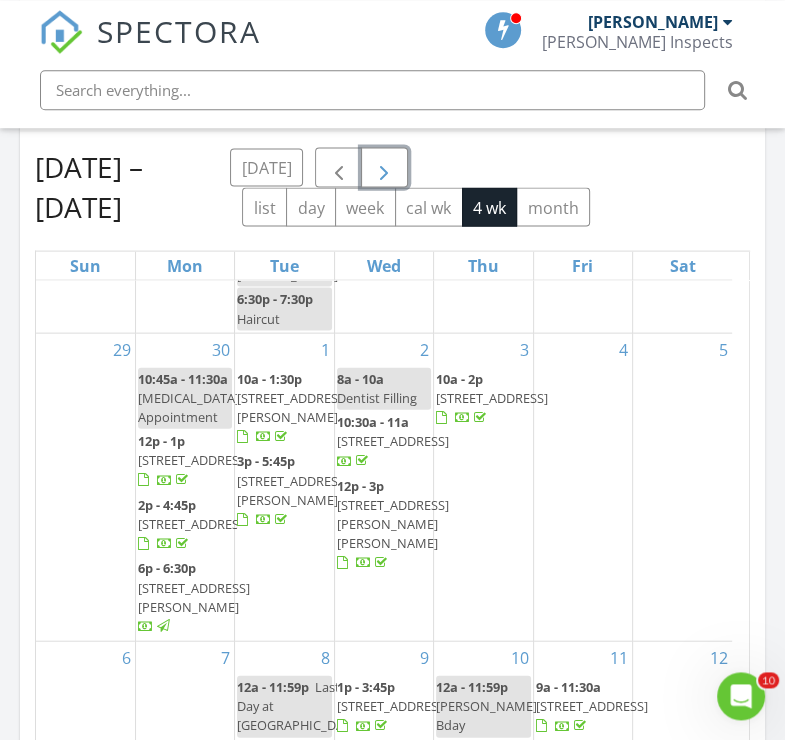 click at bounding box center [384, 168] 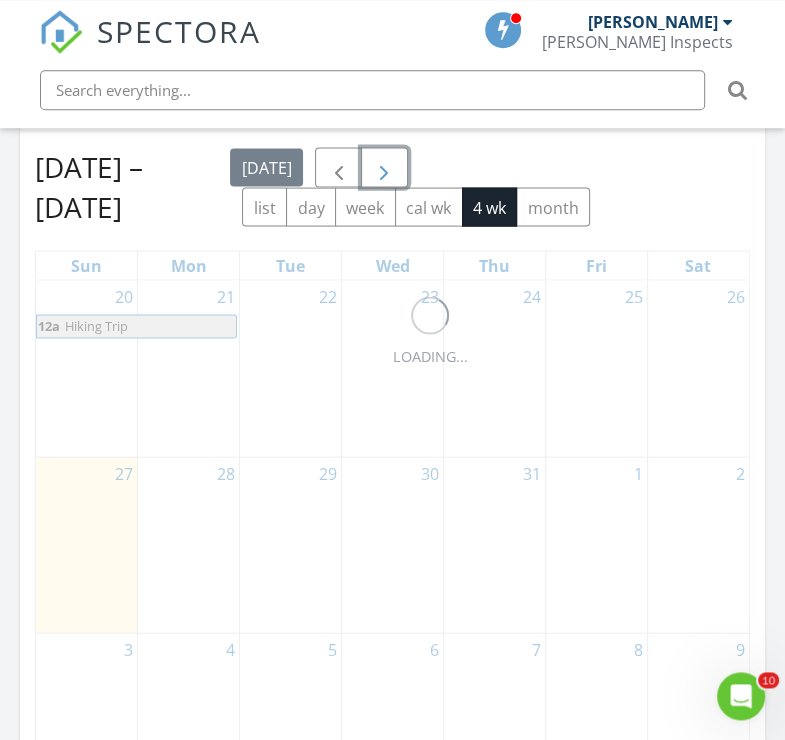 scroll, scrollTop: 0, scrollLeft: 0, axis: both 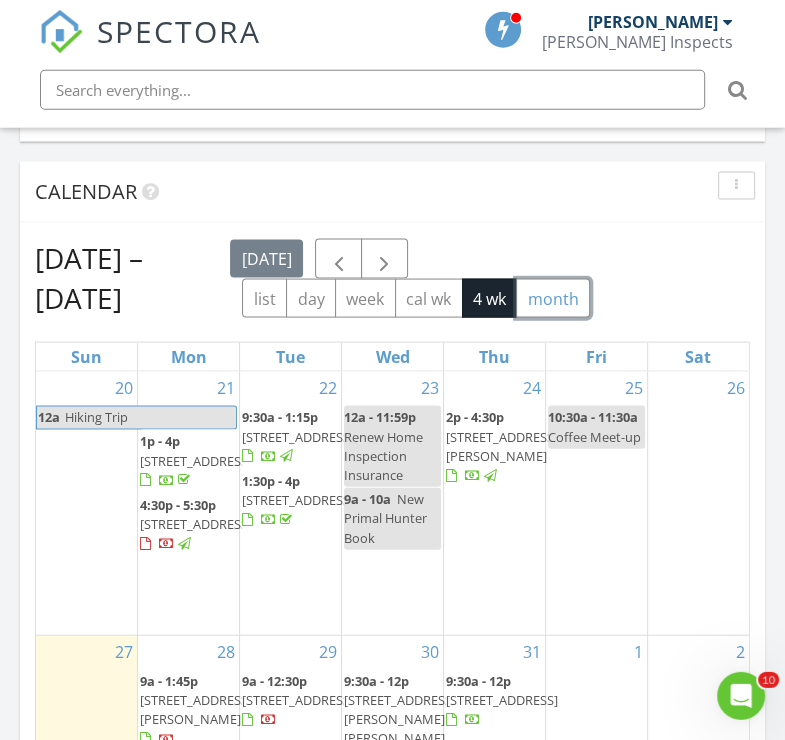 click on "month" at bounding box center [553, 298] 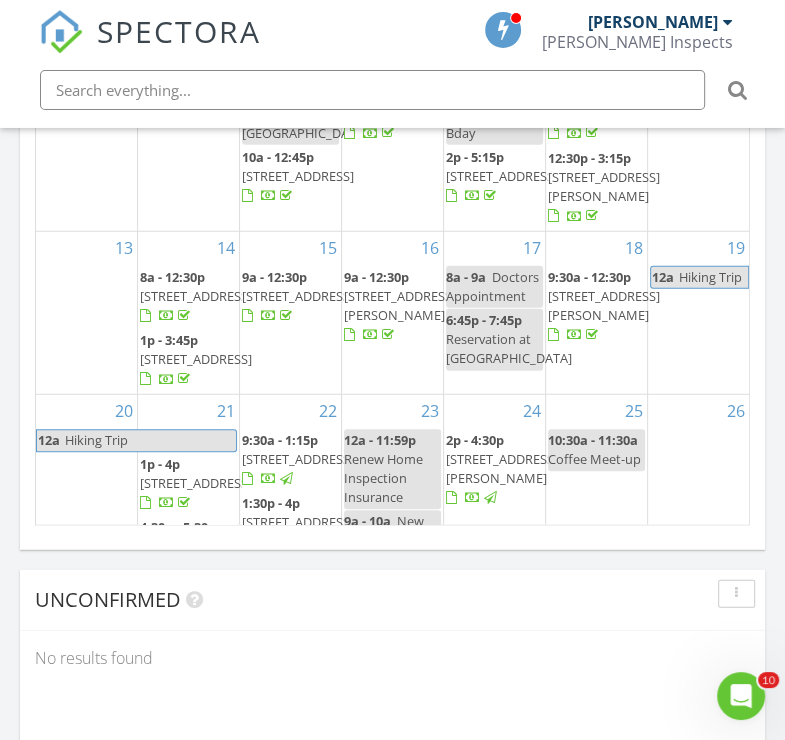 scroll, scrollTop: 2641, scrollLeft: 0, axis: vertical 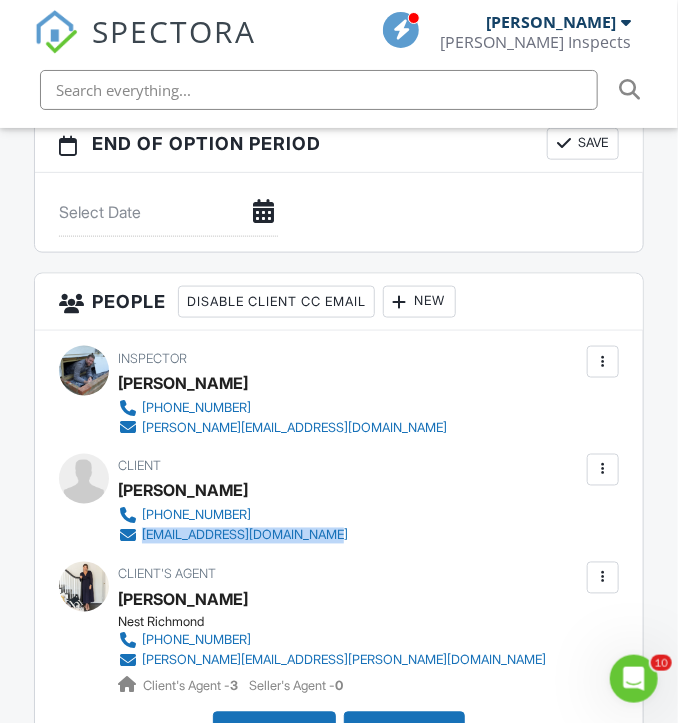 drag, startPoint x: 382, startPoint y: 530, endPoint x: 172, endPoint y: 531, distance: 210.00238 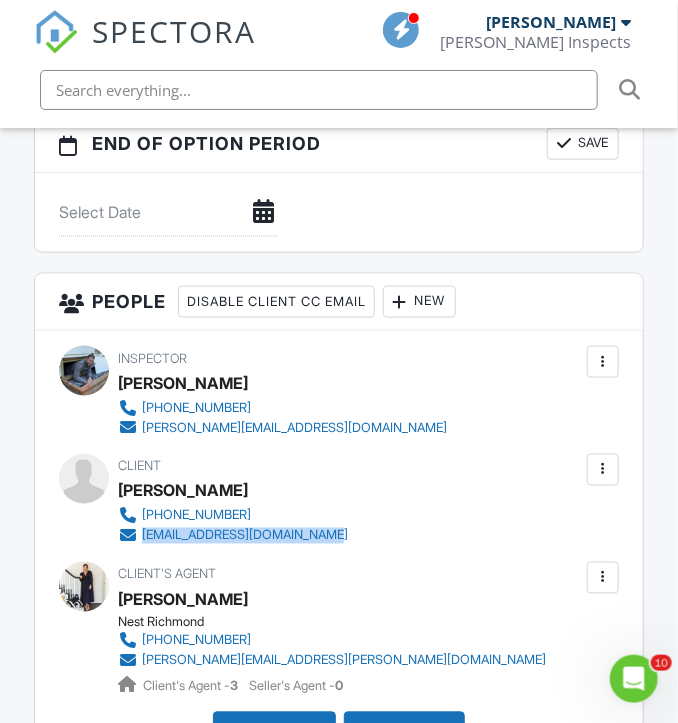 click on "Client
Caroline McGehee
804-334-1395
carolinemcgehee75@gmail.com" at bounding box center (339, 500) 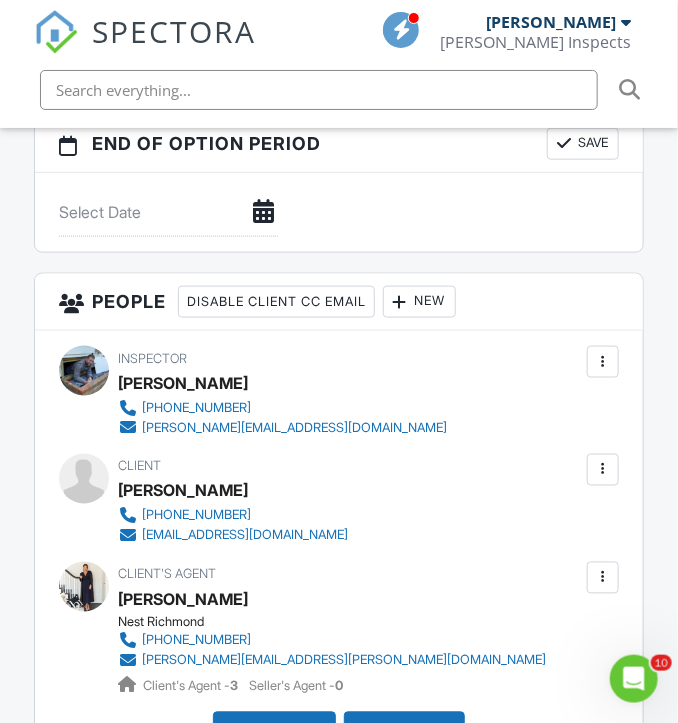 click on "Dashboard
Templates
Contacts
Metrics
Automations
Settings
Data
Support Center
Inspection Details
Client View
More
Property Details
Reschedule
Reorder / Copy
Share
Cancel
Delete
Print Order
Convert to V9
View Change Log
07/21/2025  1:00 pm
- 4:00 pm
503 S Cherry St
Richmond, VA 23220
Built
2007
2506
sq. ft.
crawlspace
Lot Size
3711
sq.ft.
3
bedrooms
3.0
bathrooms
+ − Leaflet  |  © MapTiler   © OpenStreetMap contributors
All emails and texts are disabled for this inspection!
Turn on emails and texts
Turn on and Requeue Notifications
Reports
Unlocked
Attach
New
Residential Inspection Report
Edit" at bounding box center (339, 769) 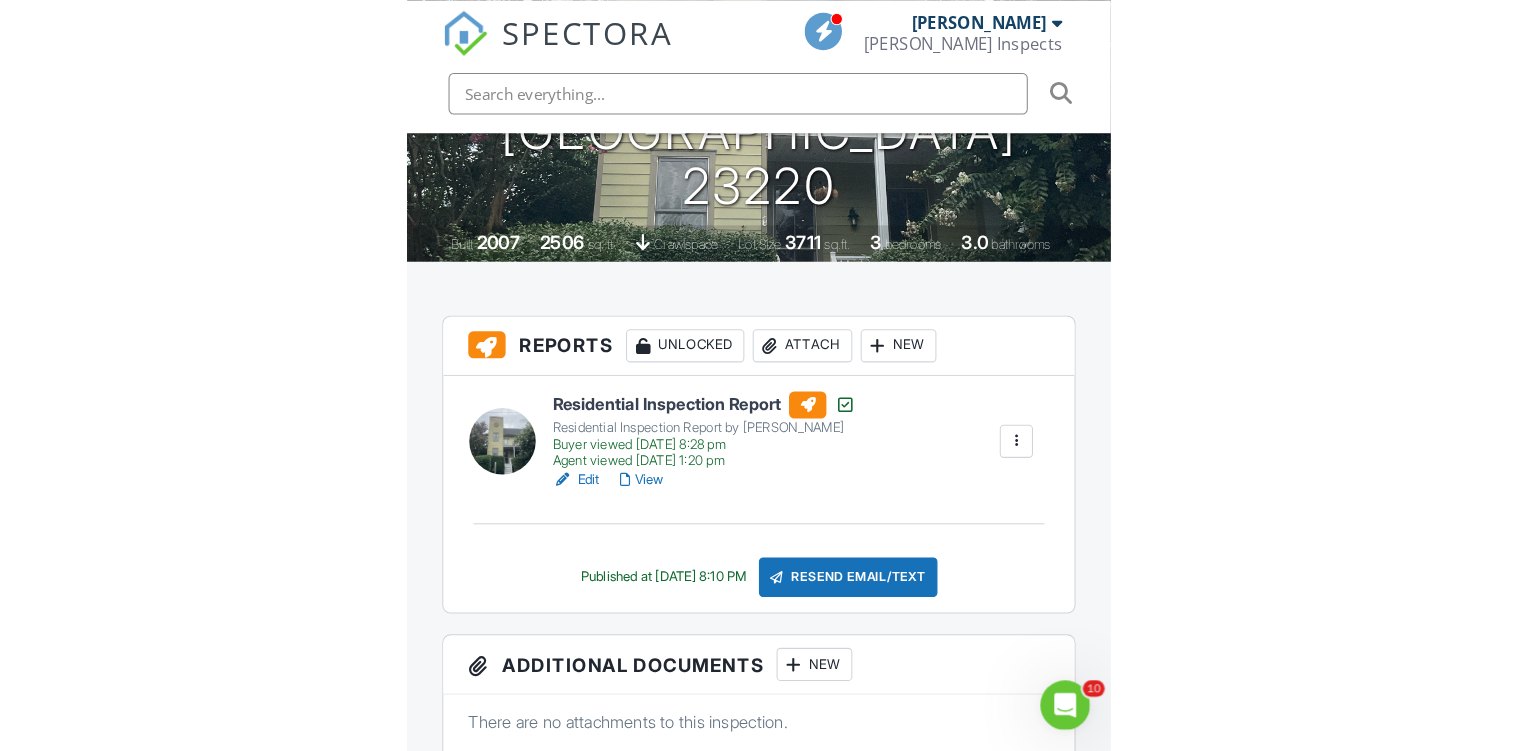 scroll, scrollTop: 558, scrollLeft: 0, axis: vertical 